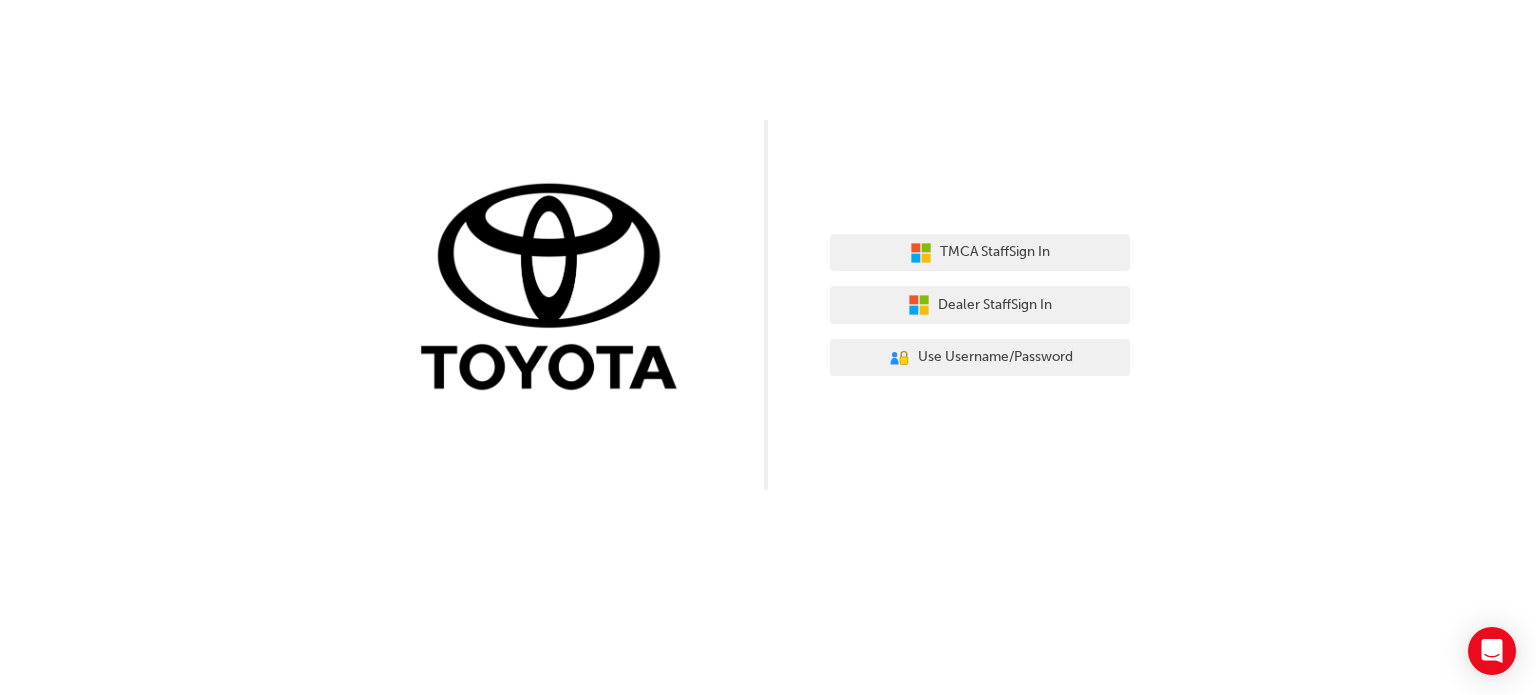 scroll, scrollTop: 0, scrollLeft: 0, axis: both 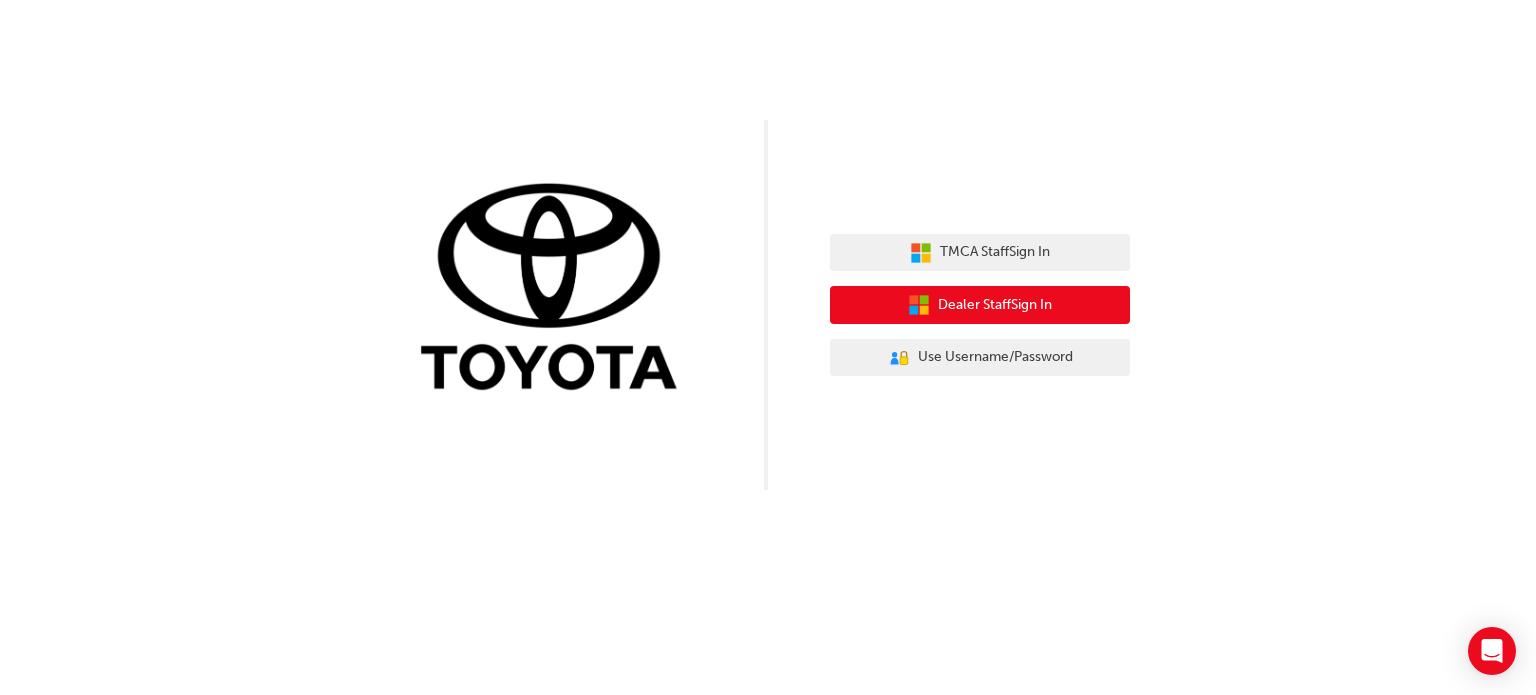 click on "Dealer Staff  Sign In" at bounding box center (995, 305) 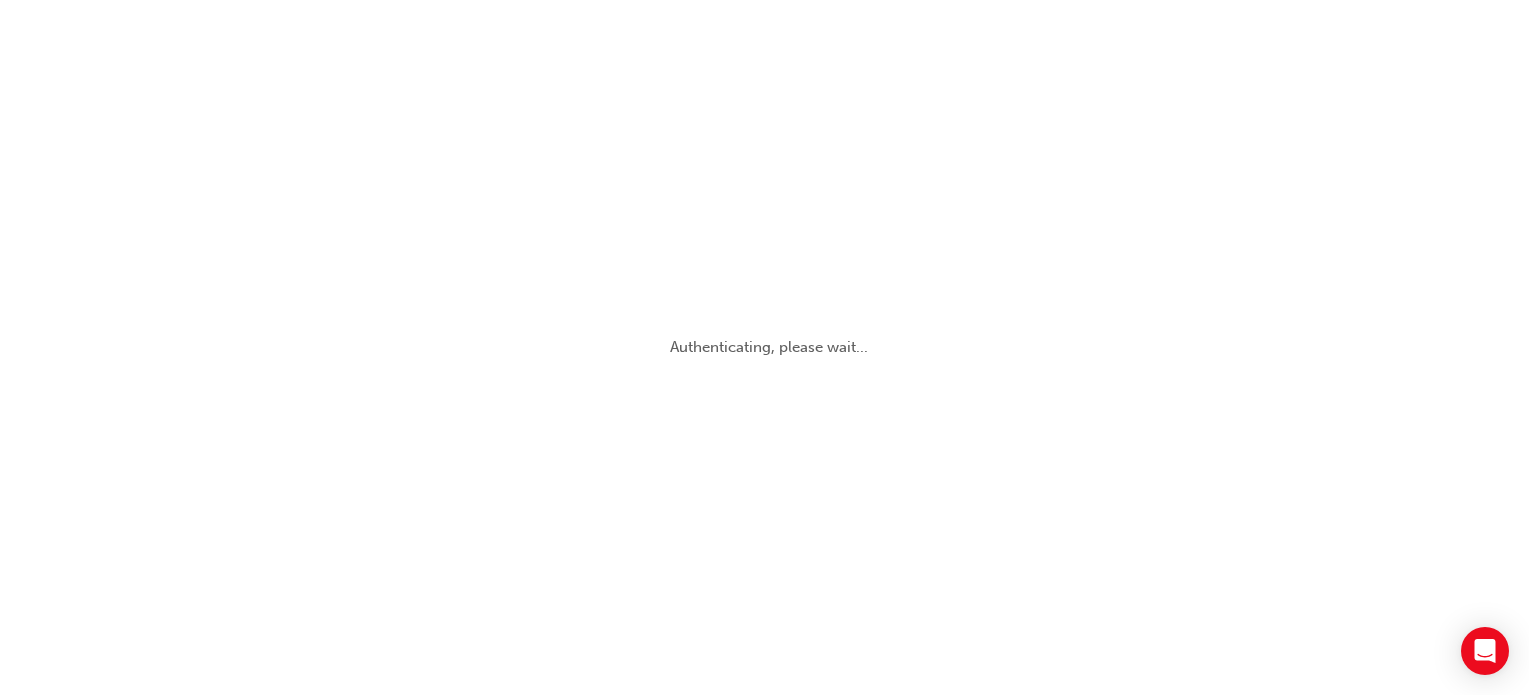 scroll, scrollTop: 0, scrollLeft: 0, axis: both 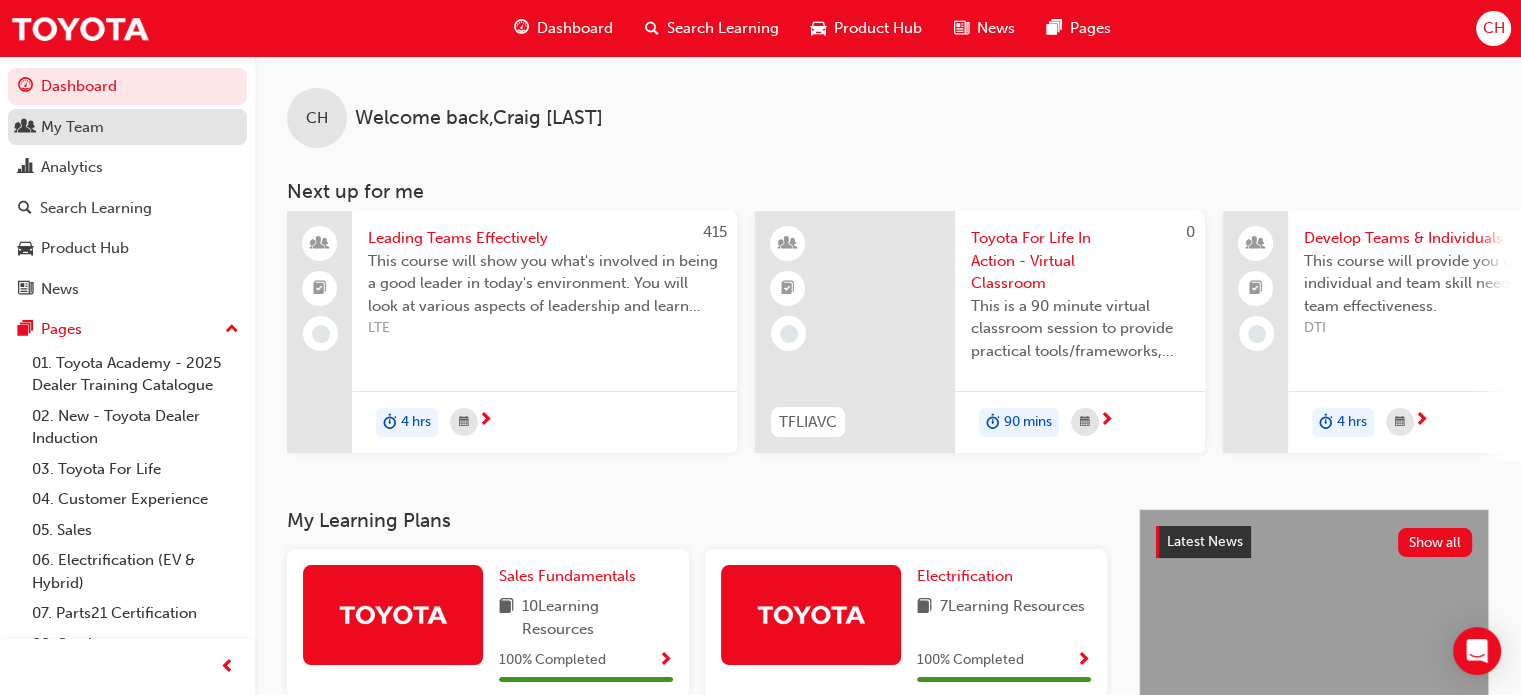 click on "My Team" at bounding box center [72, 127] 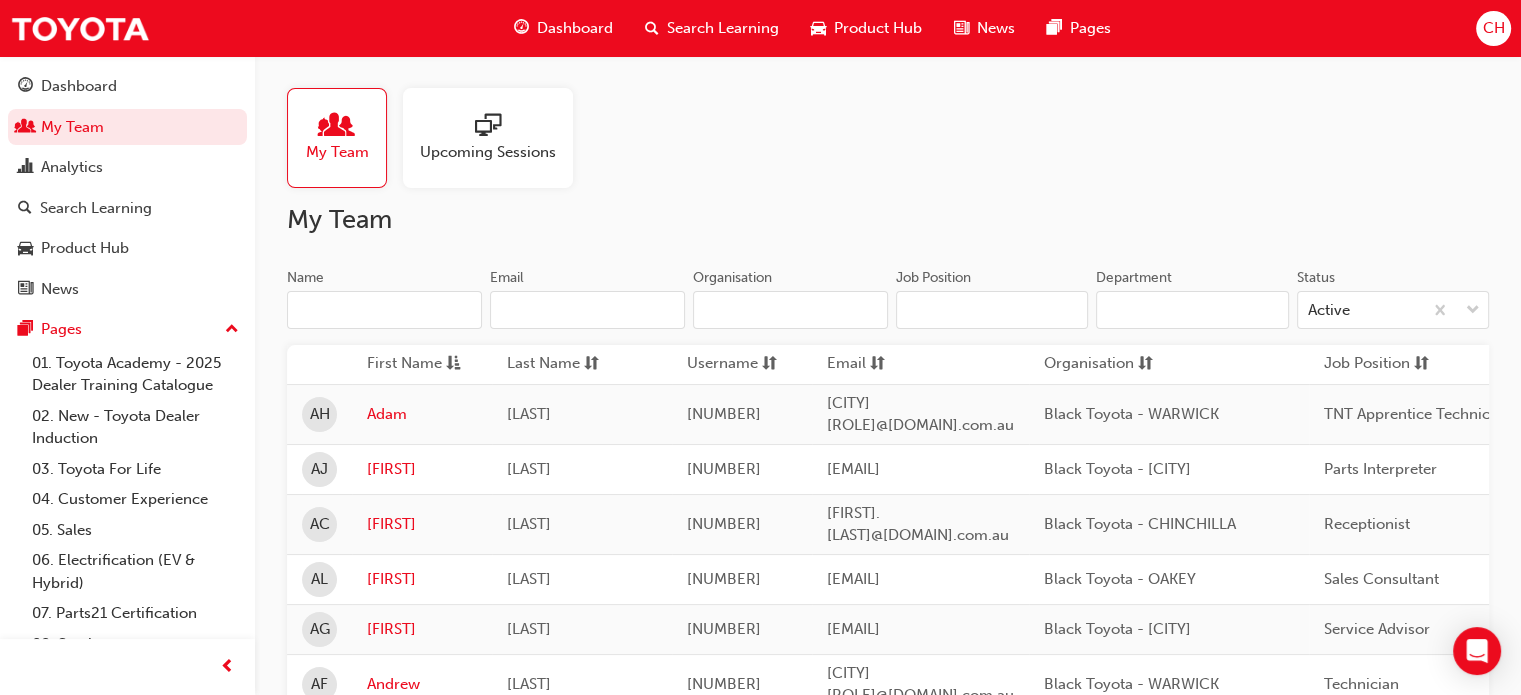 click on "Name" at bounding box center (384, 310) 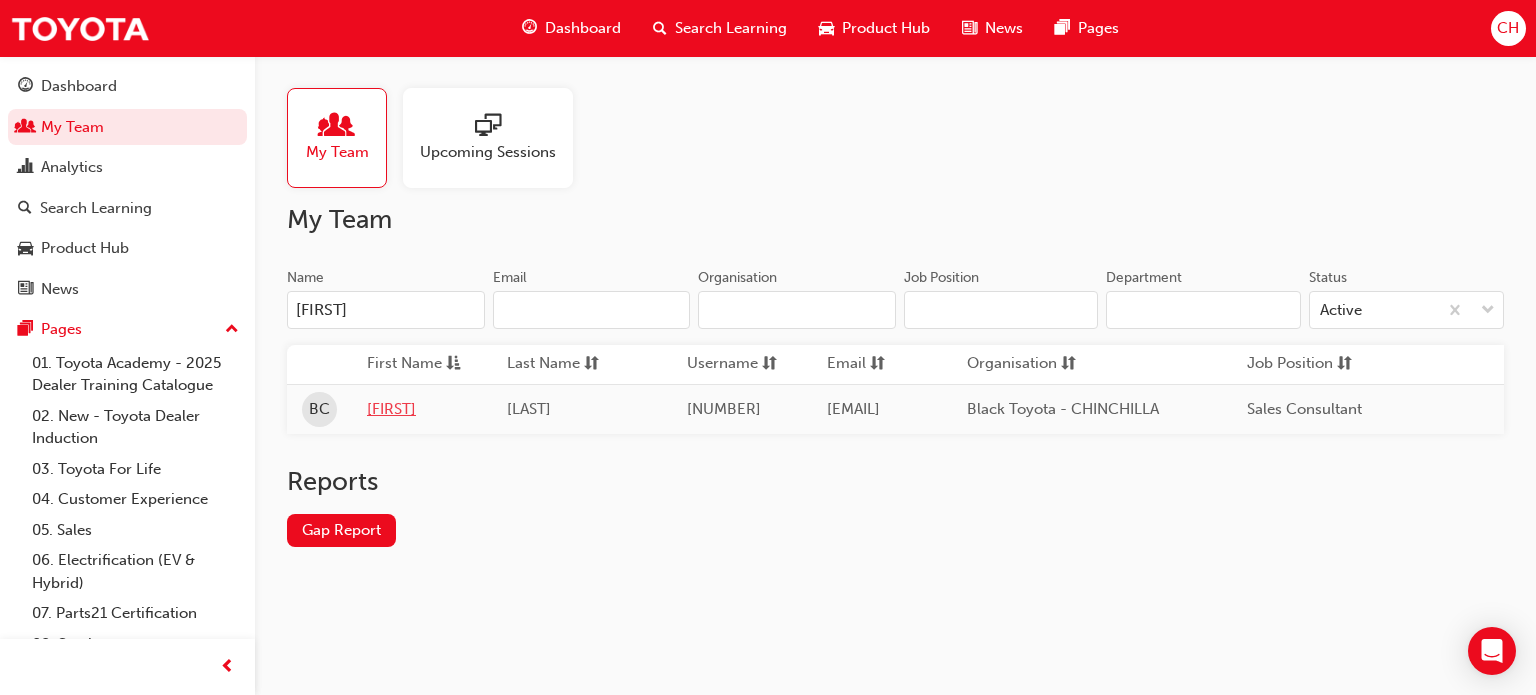 type on "[FIRST]" 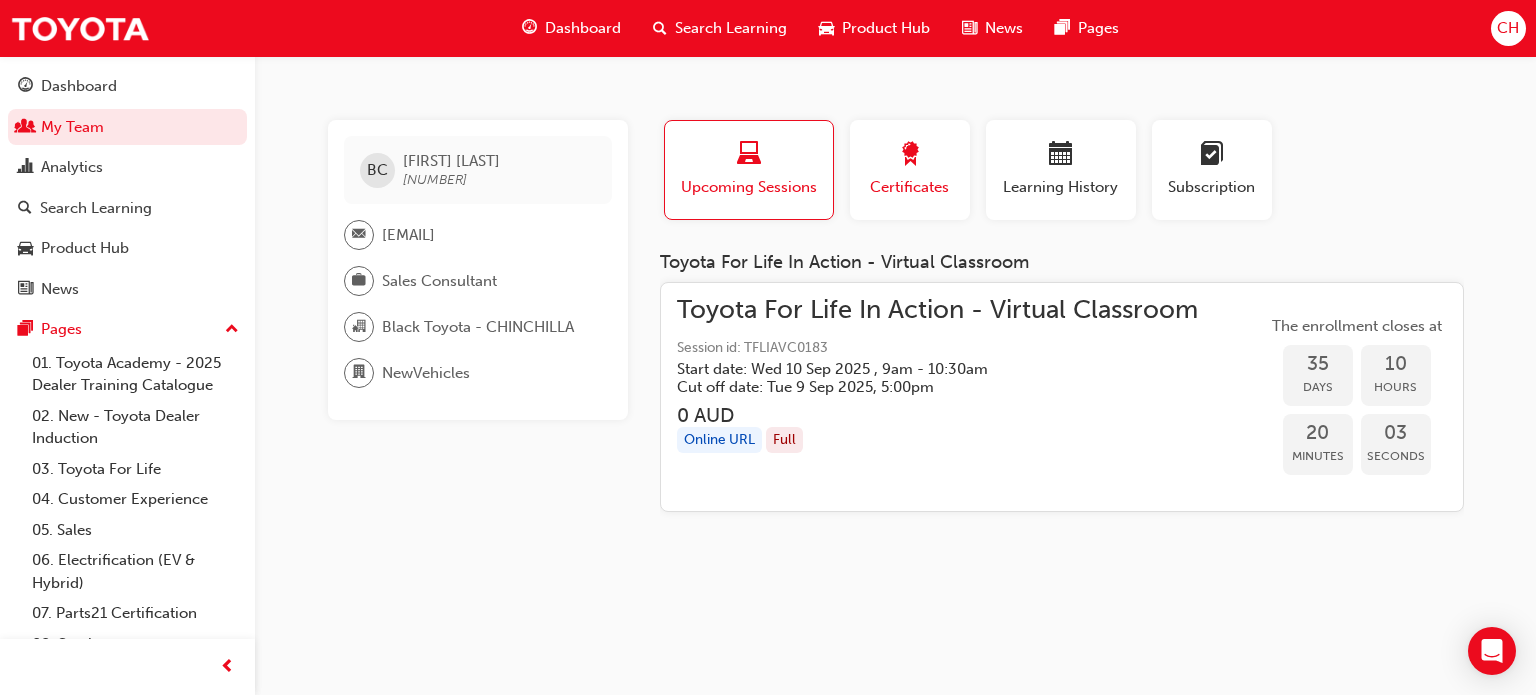 click on "Certificates" at bounding box center (910, 187) 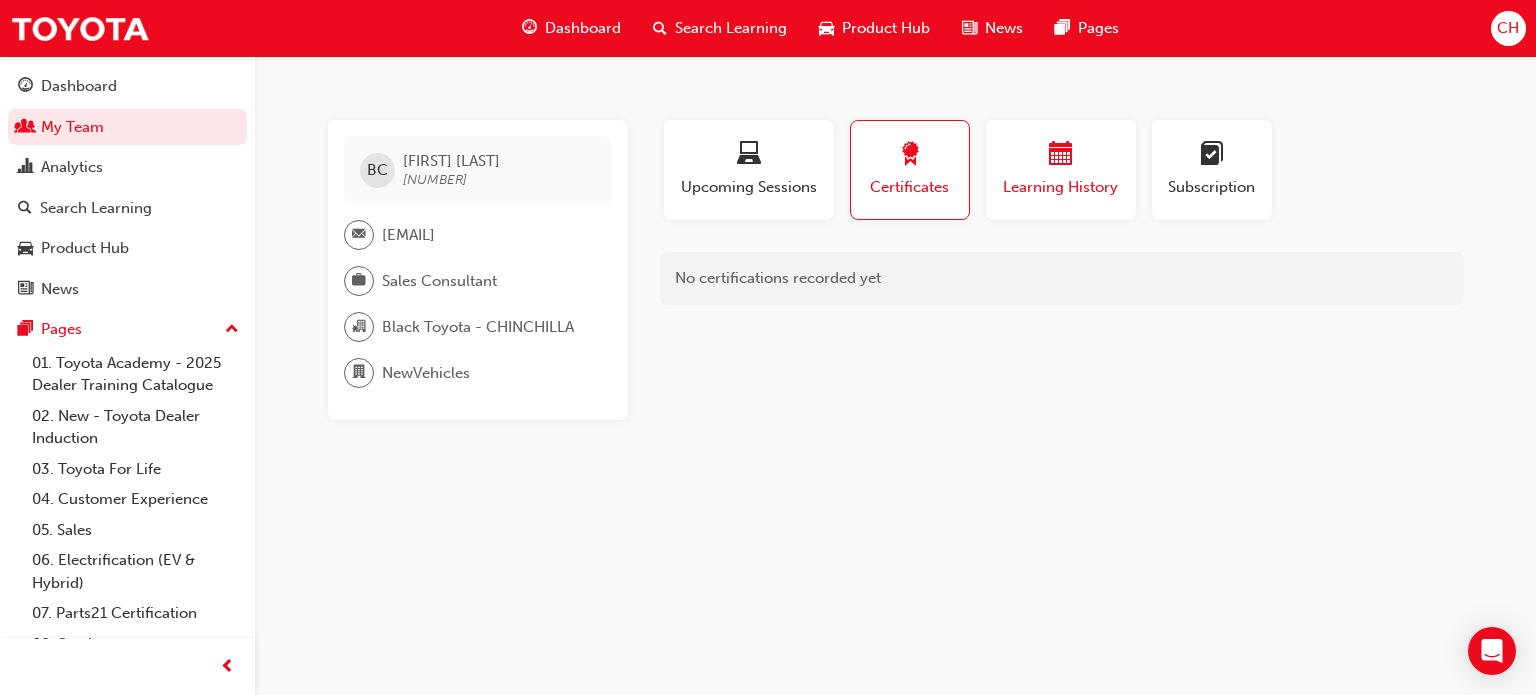 click on "Learning History" at bounding box center [1061, 187] 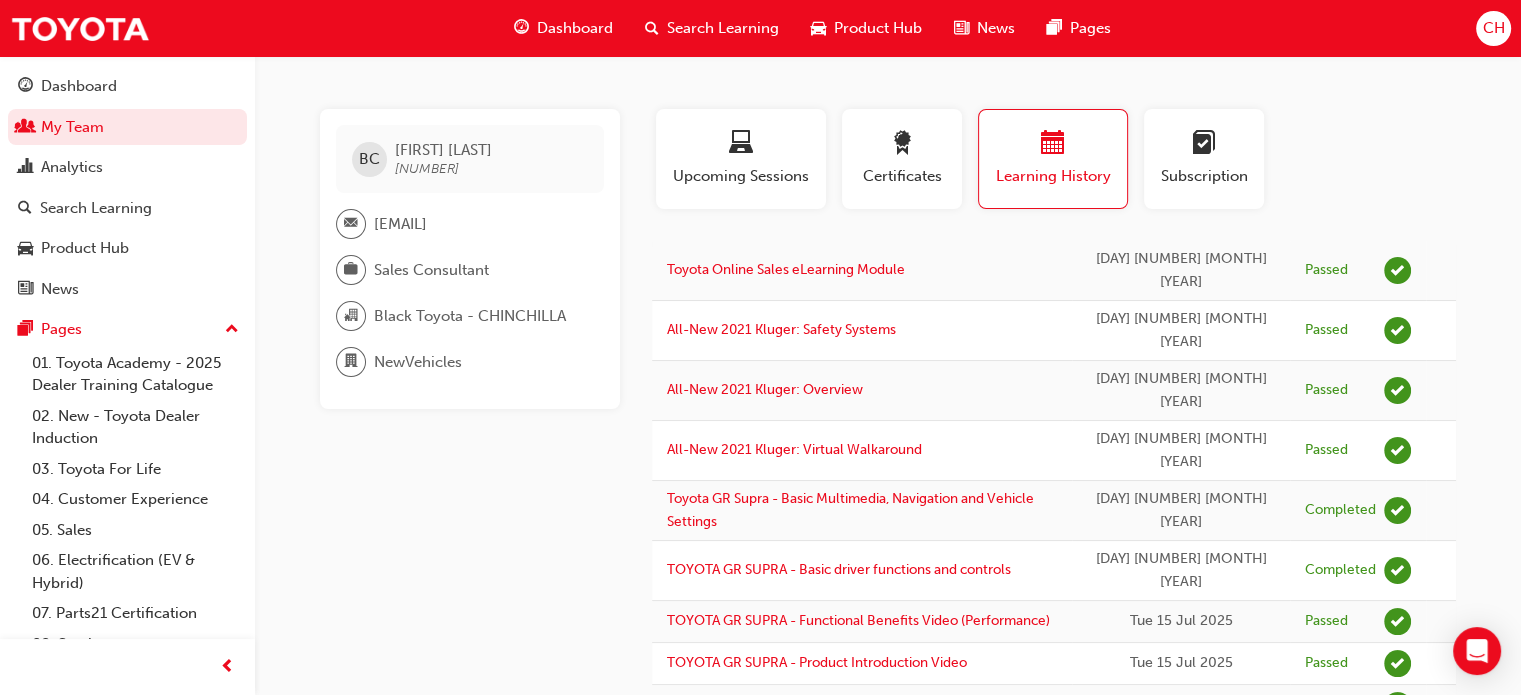 scroll, scrollTop: 0, scrollLeft: 0, axis: both 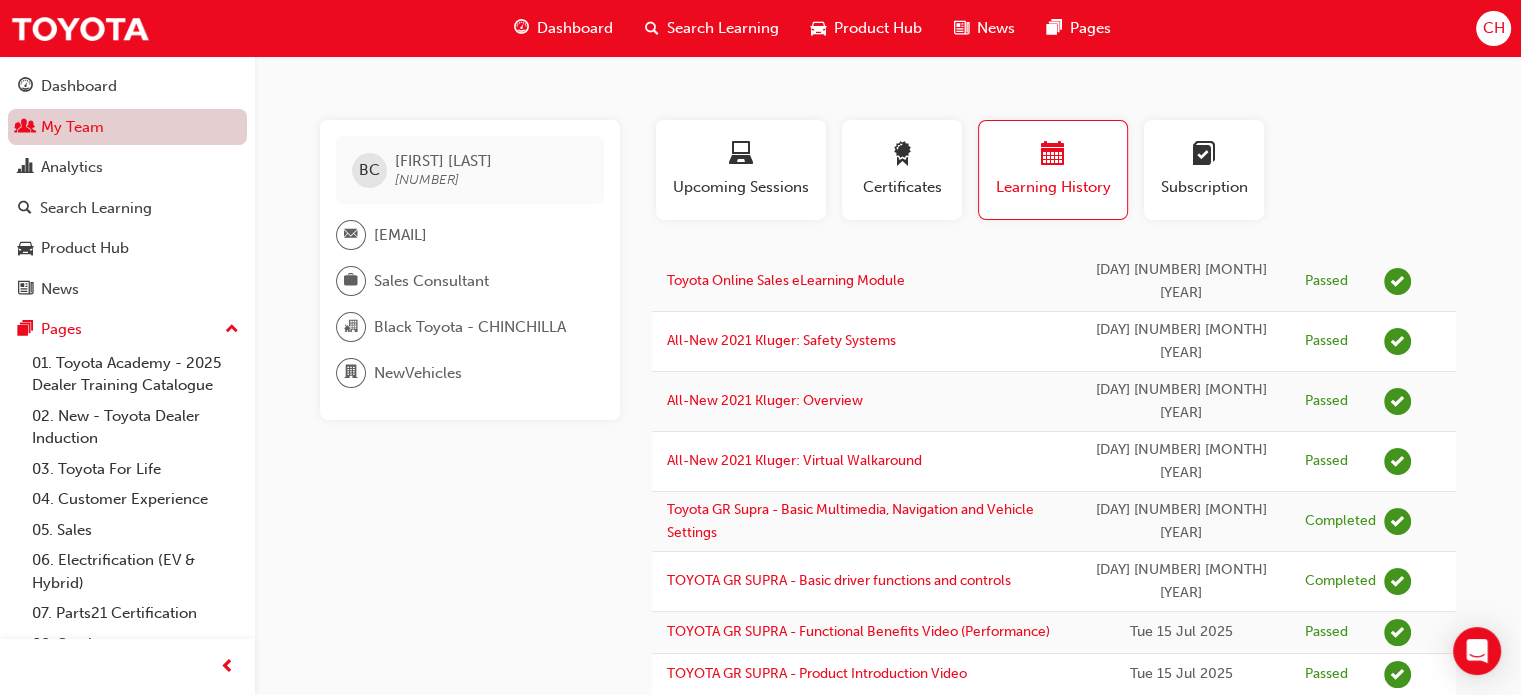 click on "My Team" at bounding box center [127, 127] 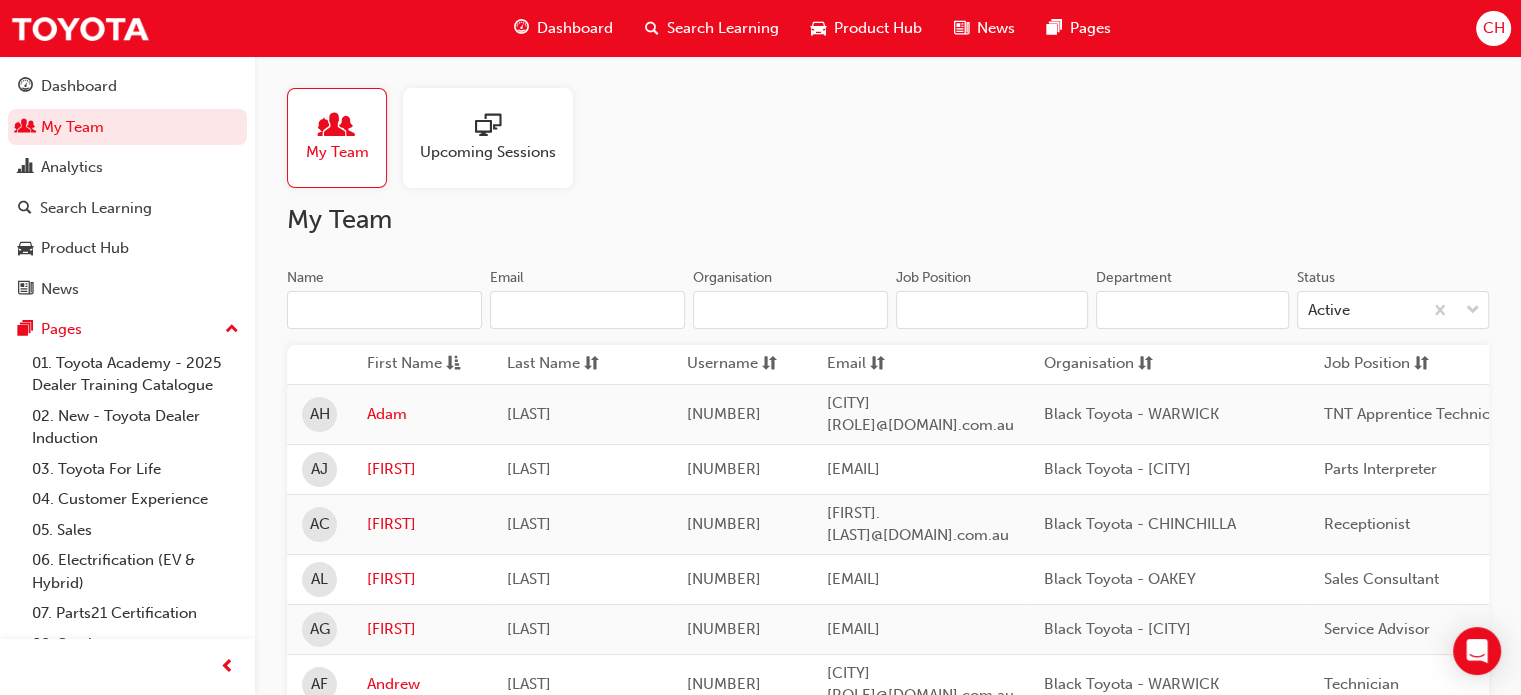 click on "Name" at bounding box center [384, 310] 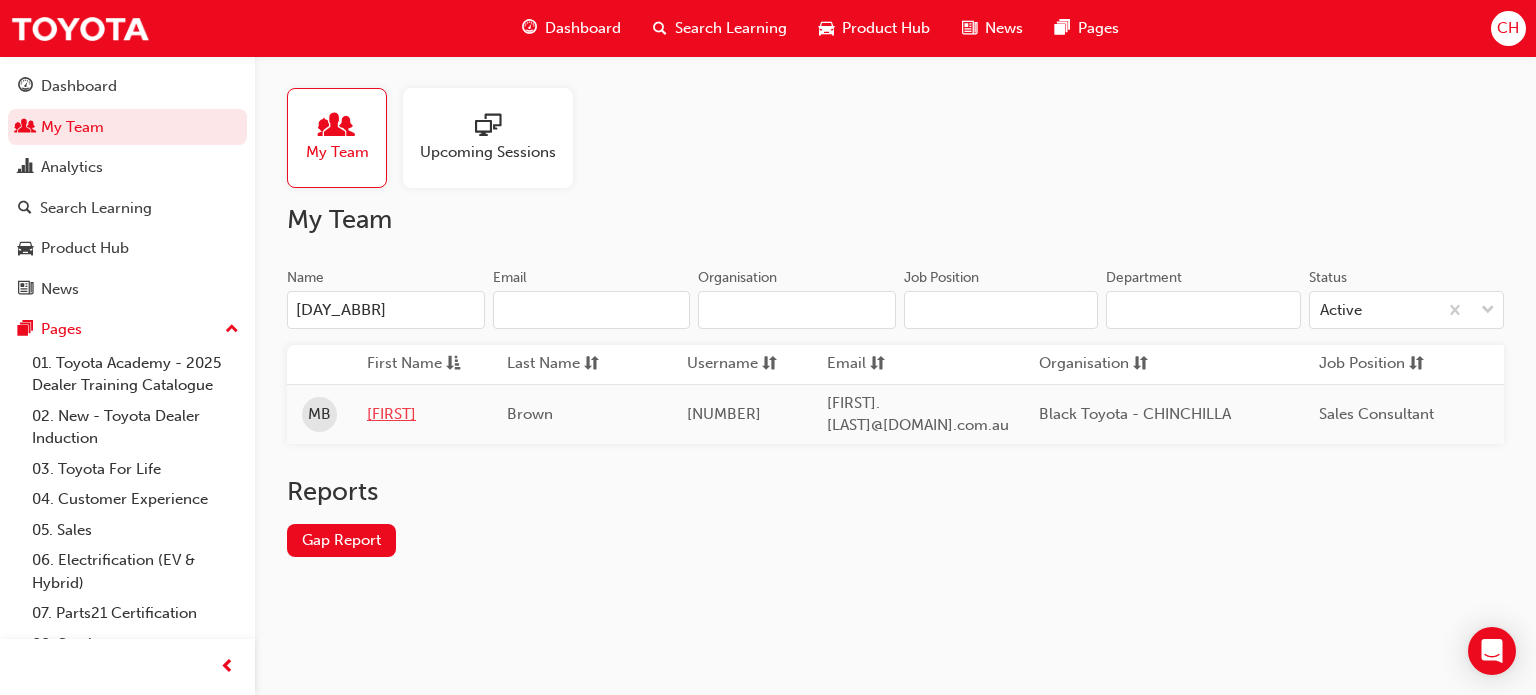 type on "[DAY_ABBR]" 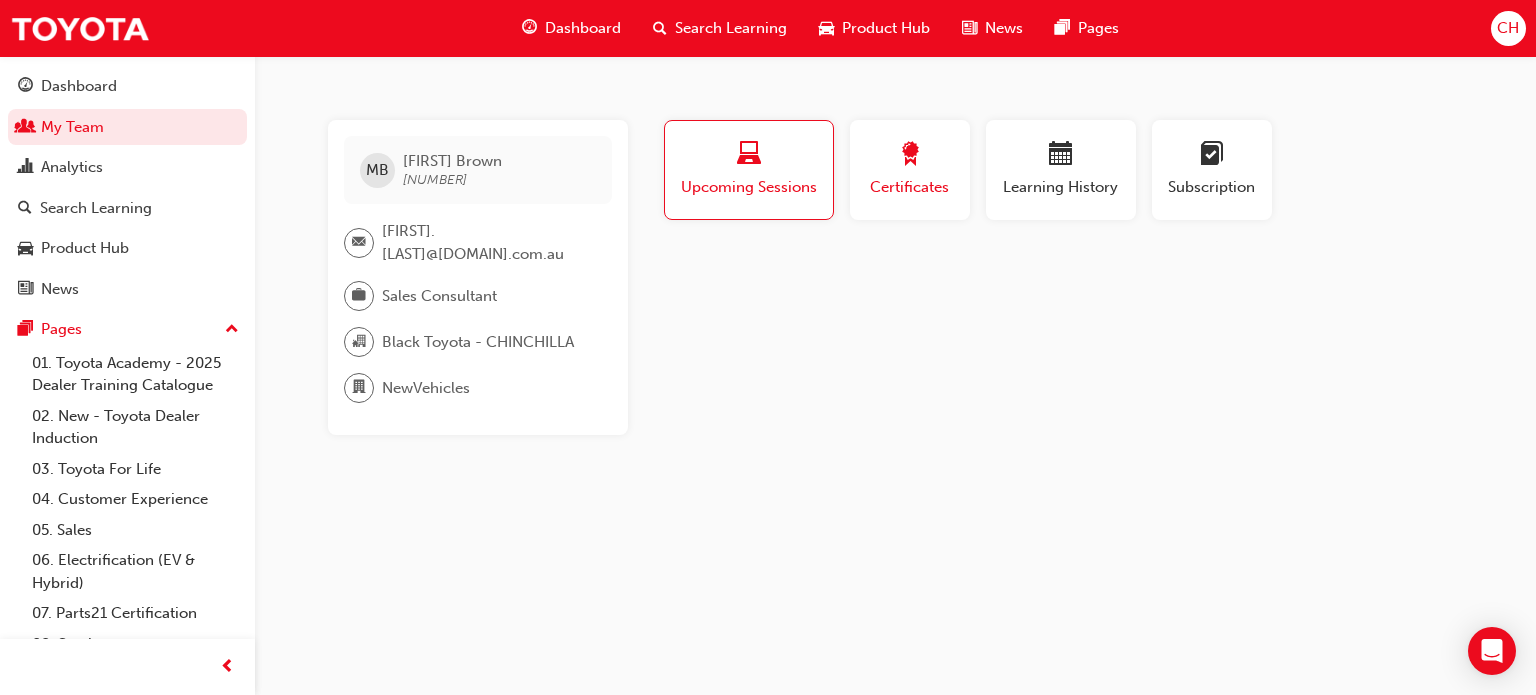 click on "Certificates" at bounding box center (910, 187) 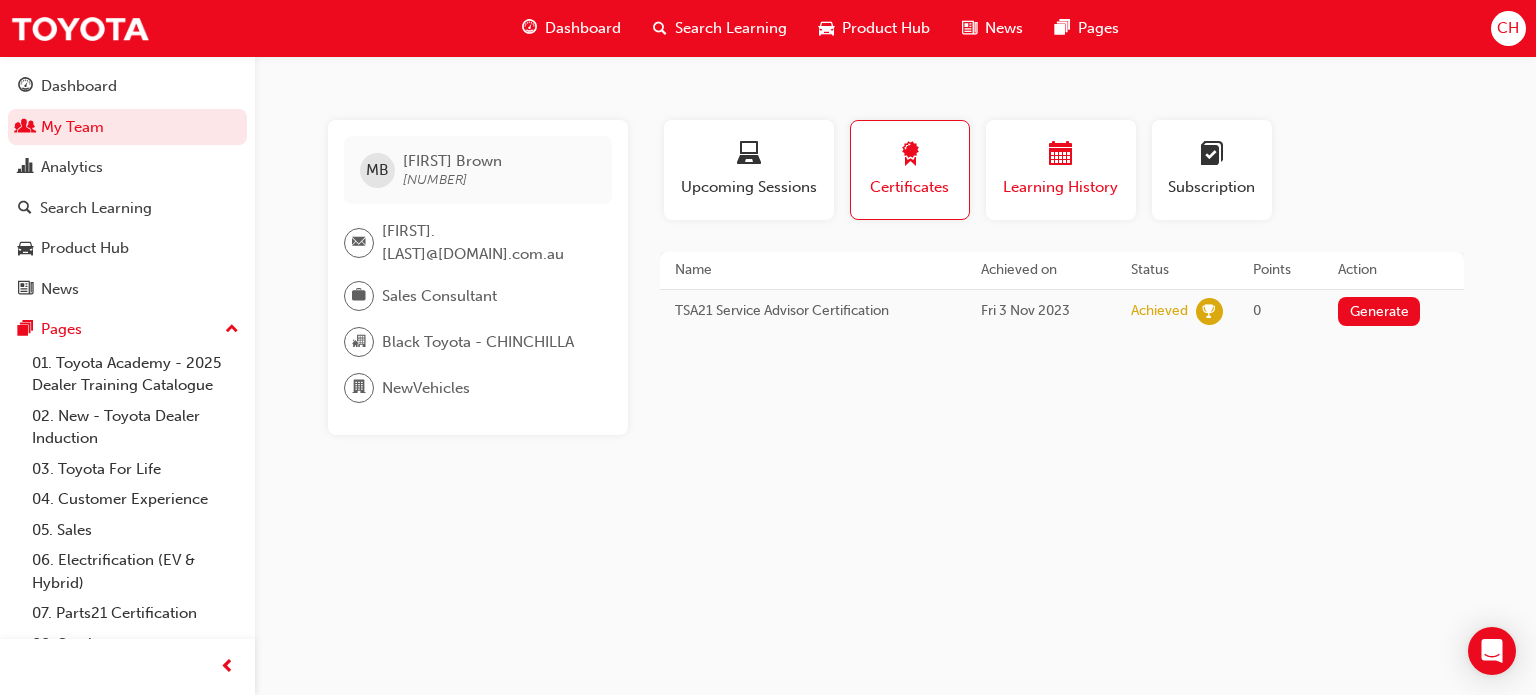 click on "Learning History" at bounding box center [1061, 187] 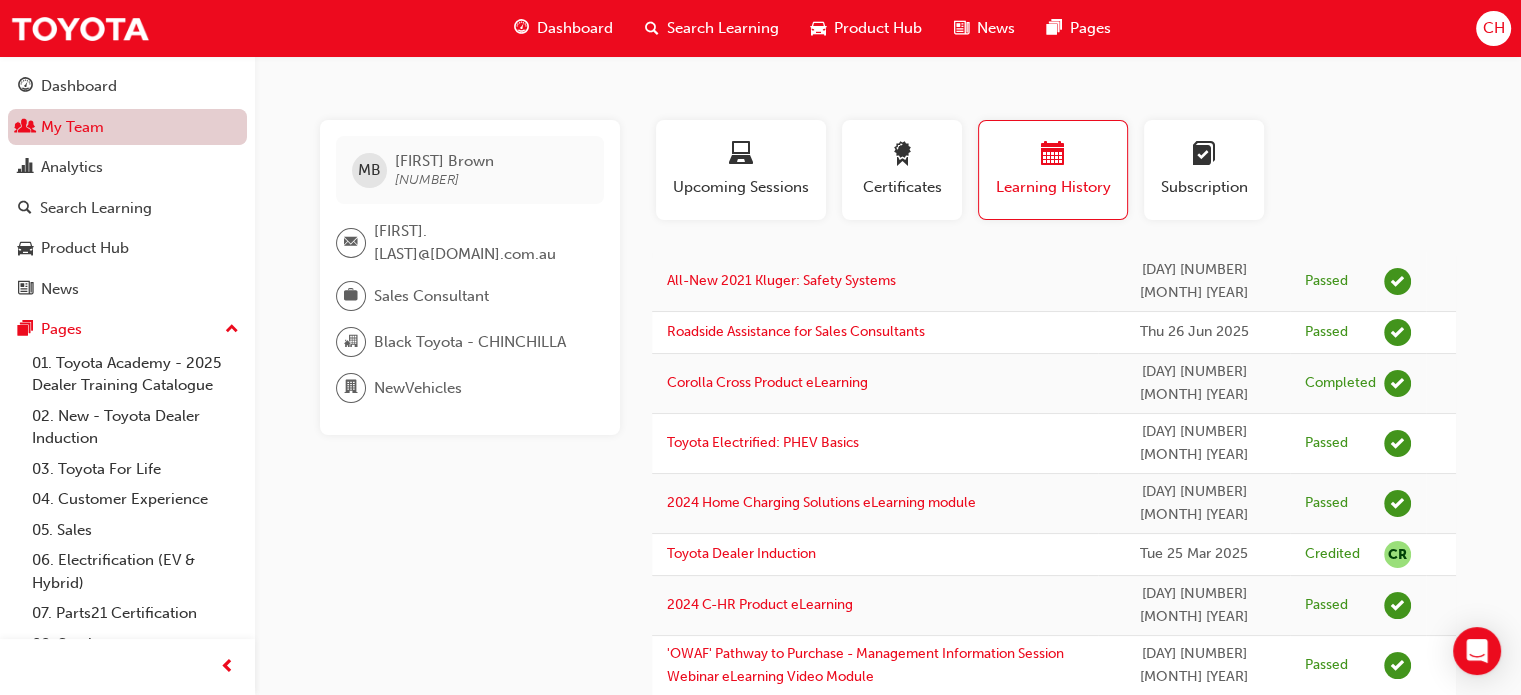 click on "My Team" at bounding box center [127, 127] 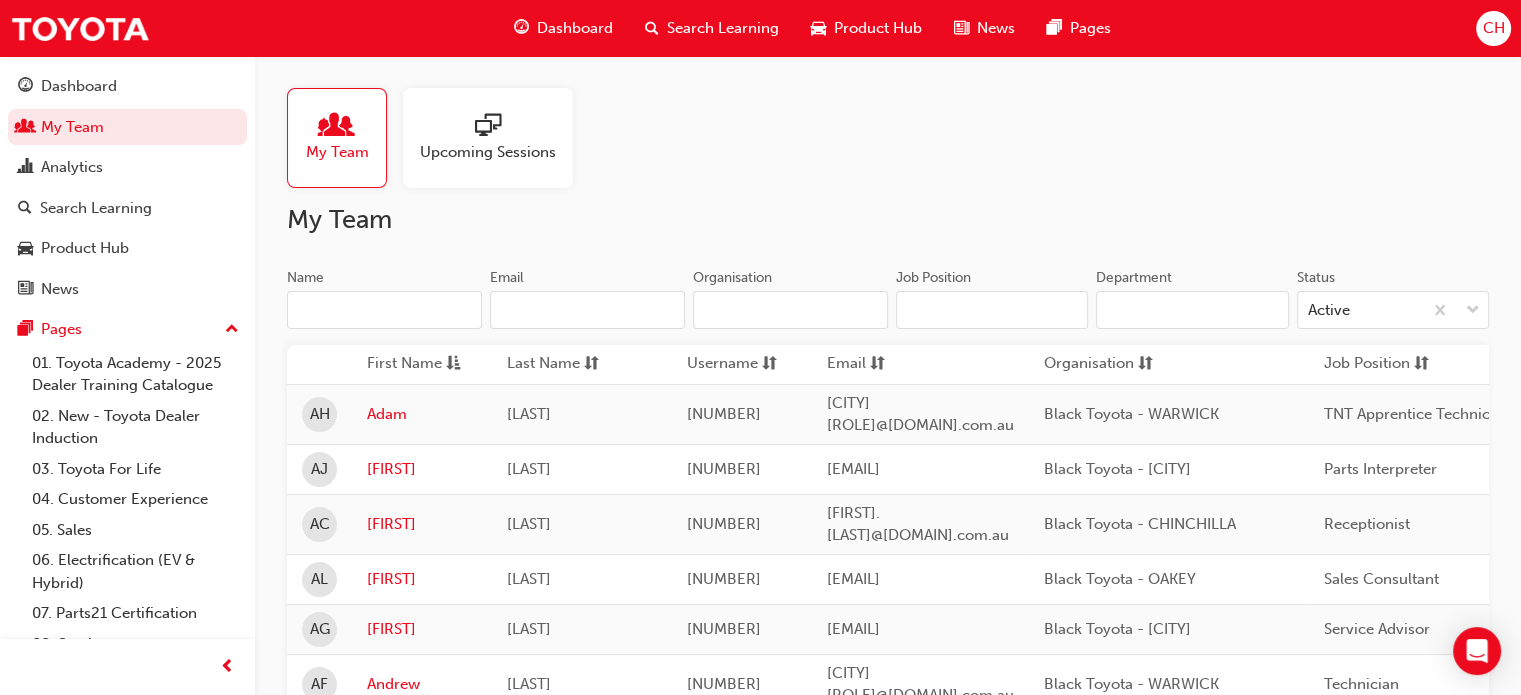 click on "Name" at bounding box center [384, 310] 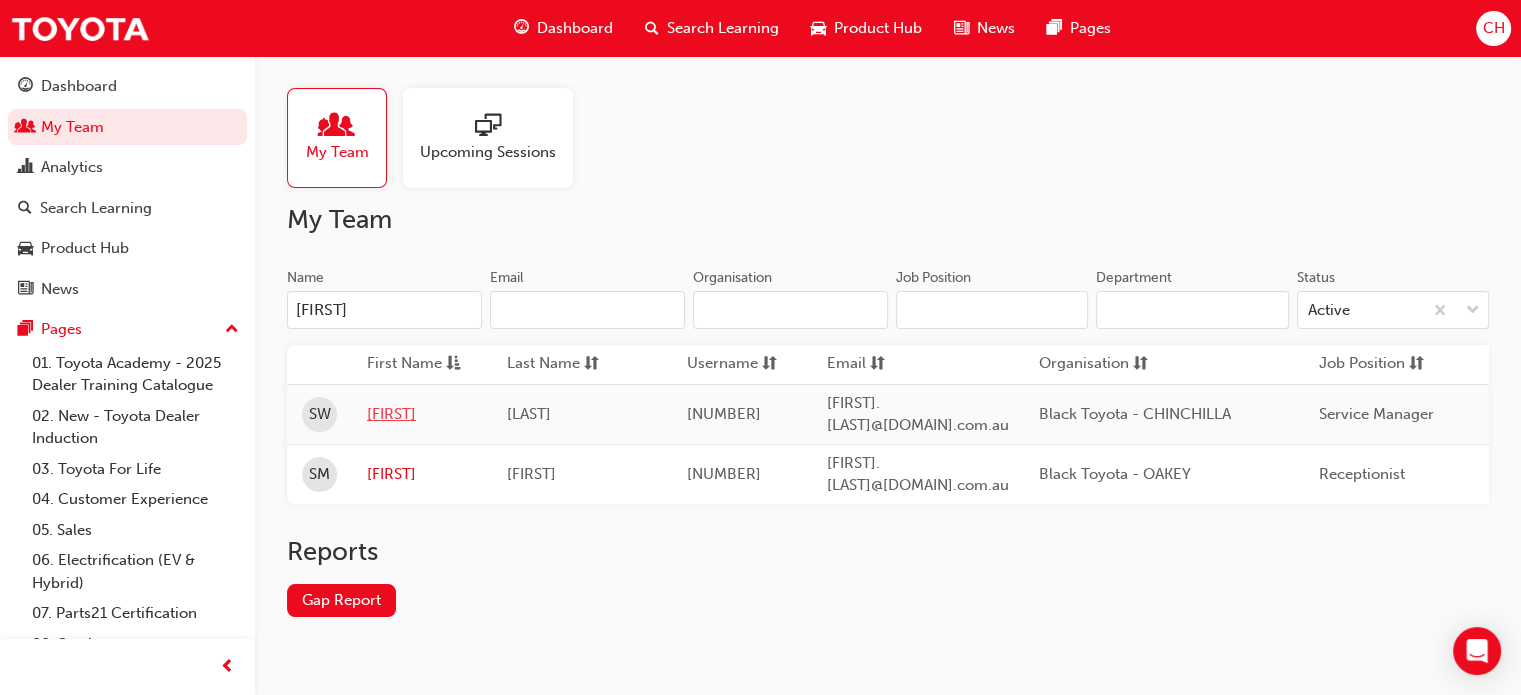 type on "[FIRST]" 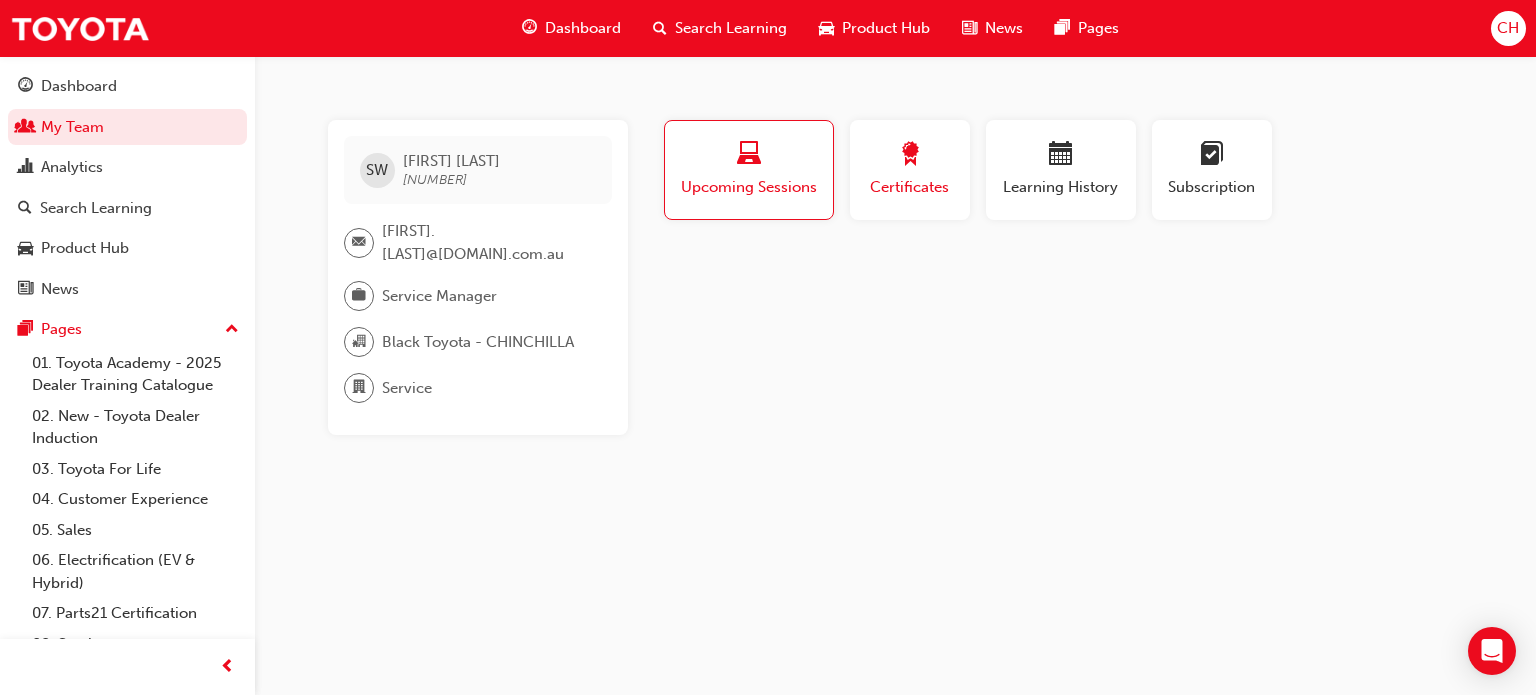 click on "Certificates" at bounding box center [910, 187] 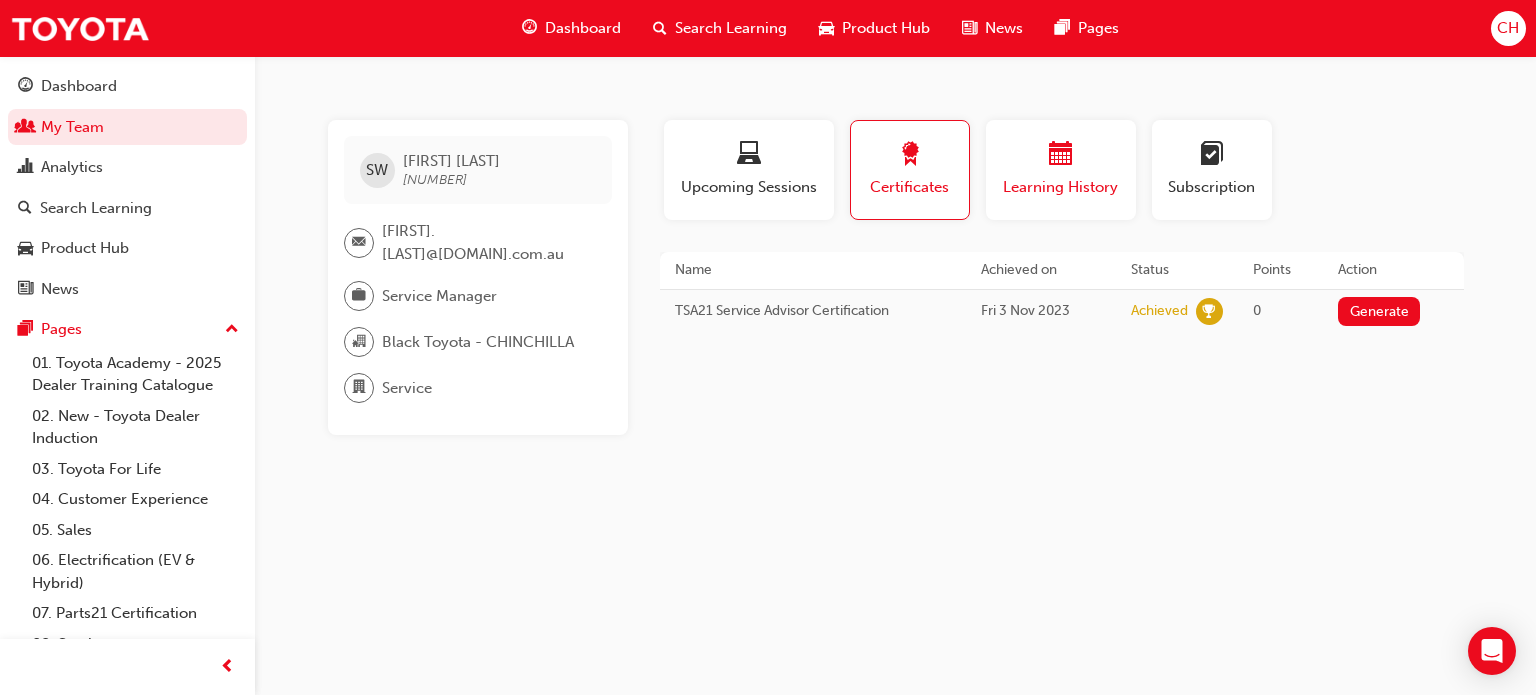 click on "Learning History" at bounding box center [1061, 187] 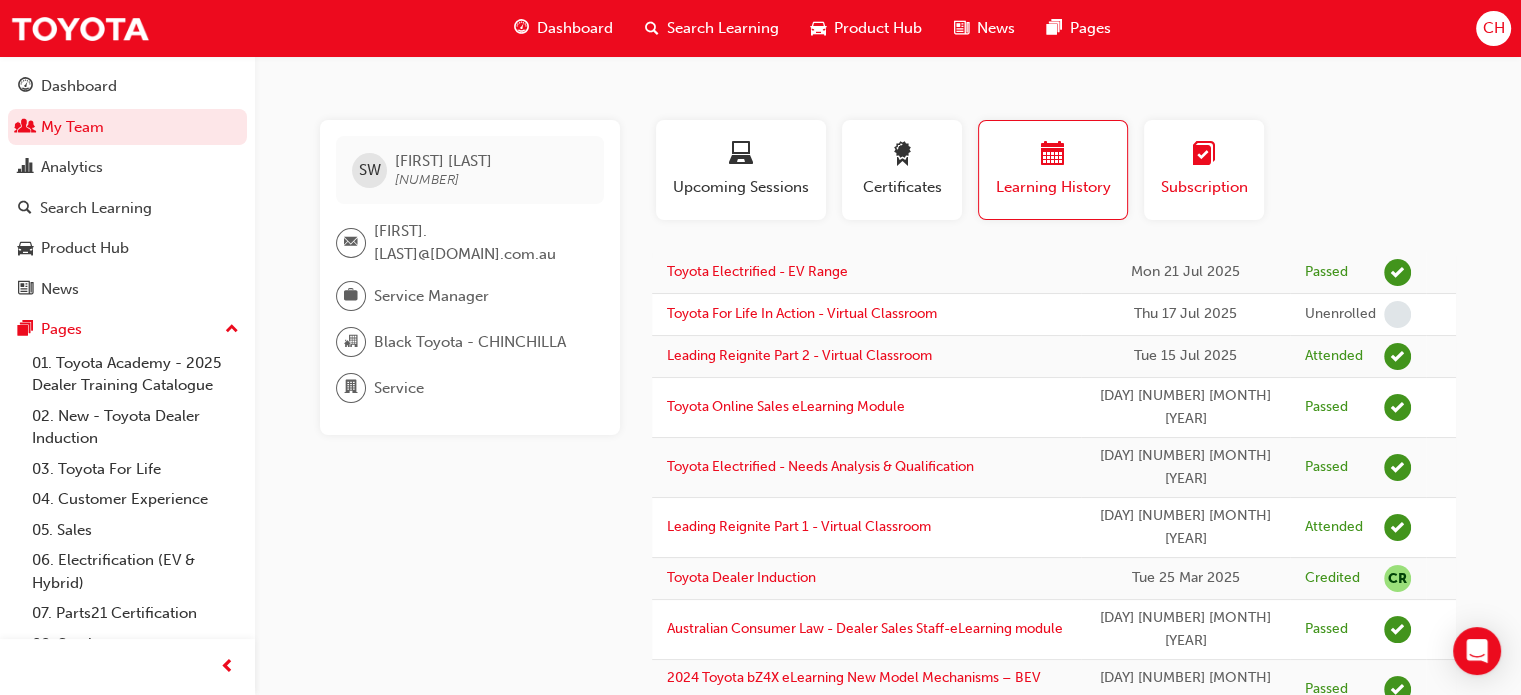 click on "Subscription" at bounding box center (1204, 187) 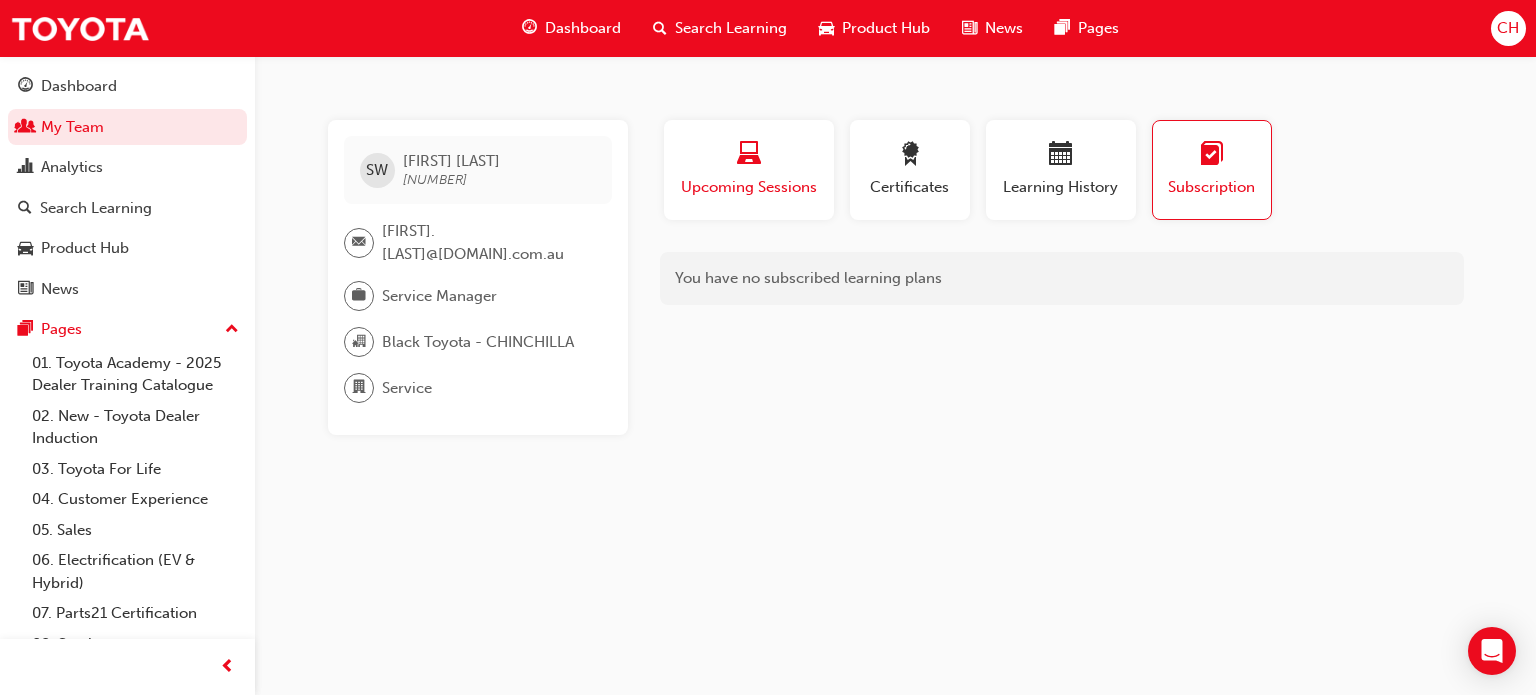 click on "Upcoming Sessions" at bounding box center [749, 187] 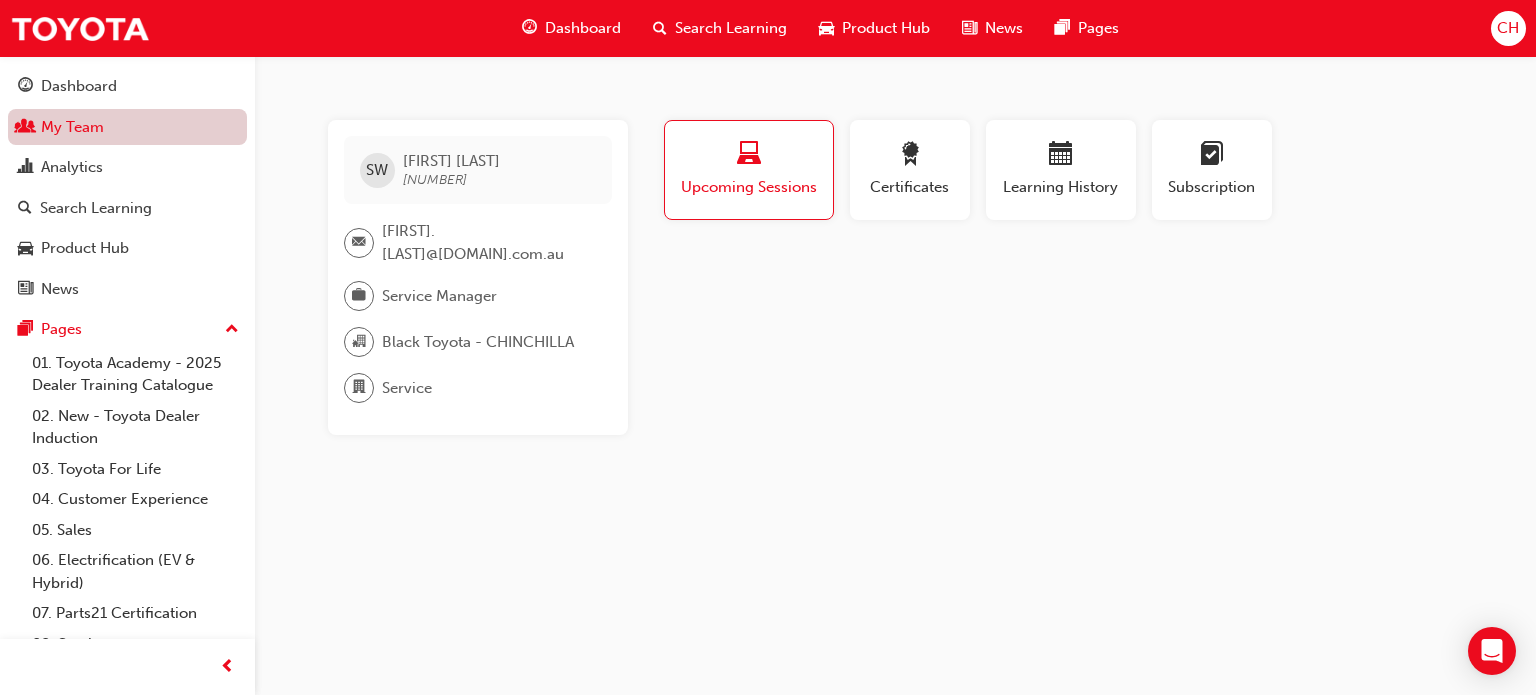click on "My Team" at bounding box center [127, 127] 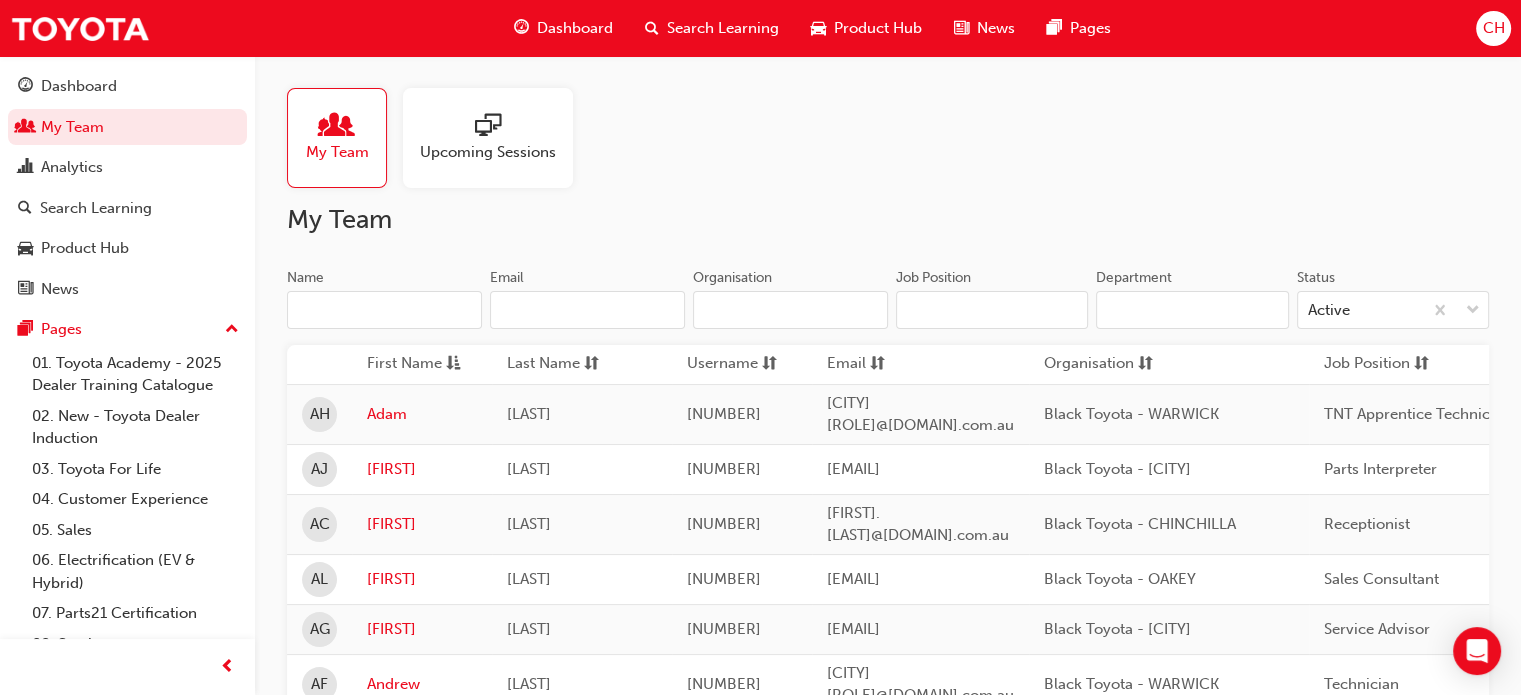 click on "Name" at bounding box center [384, 310] 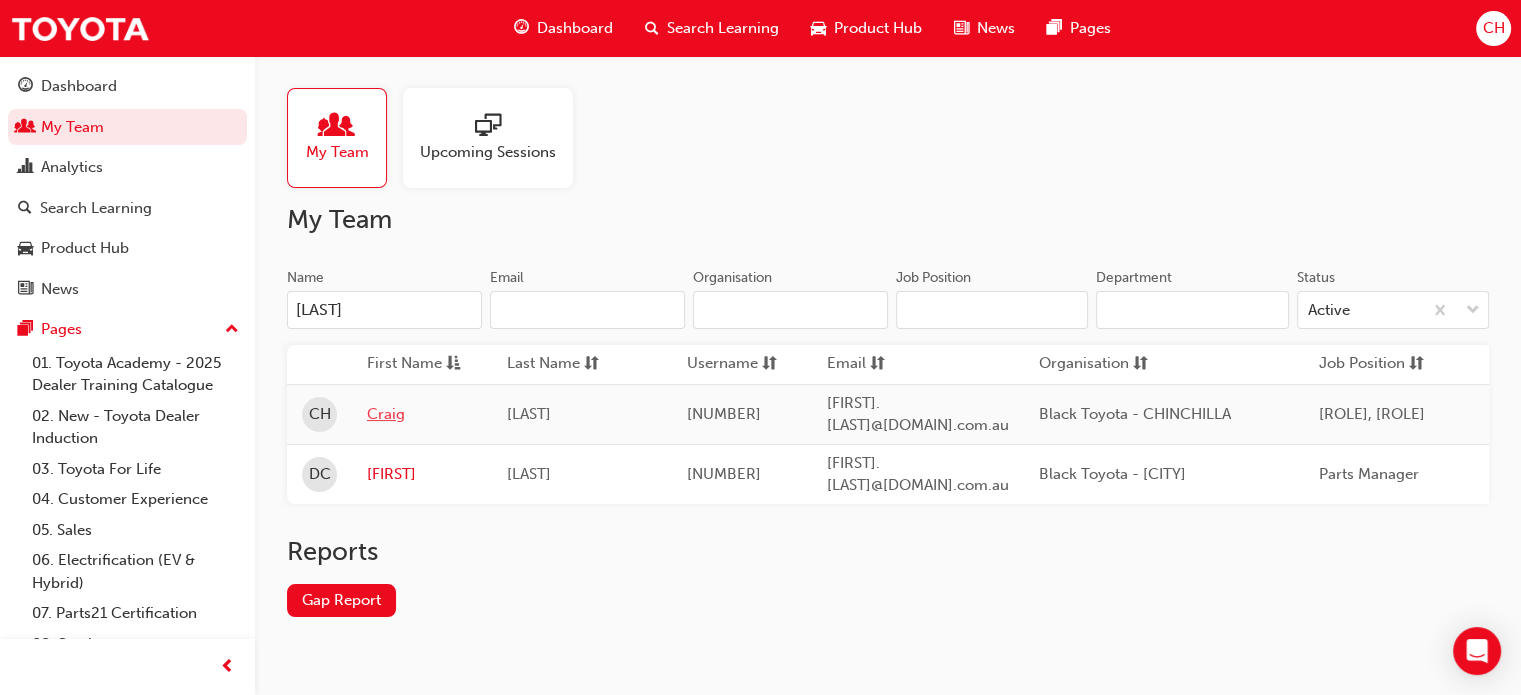 type on "[LAST]" 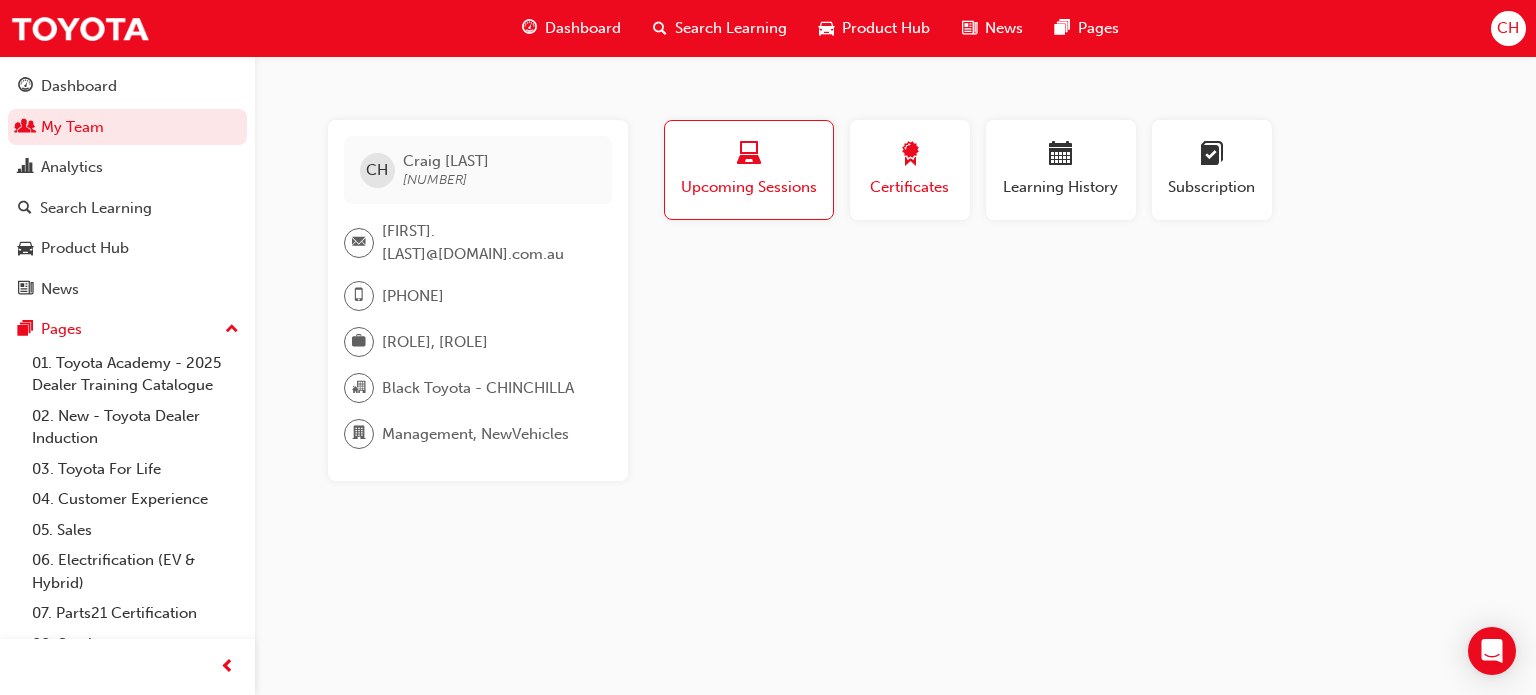 click on "Certificates" at bounding box center [910, 187] 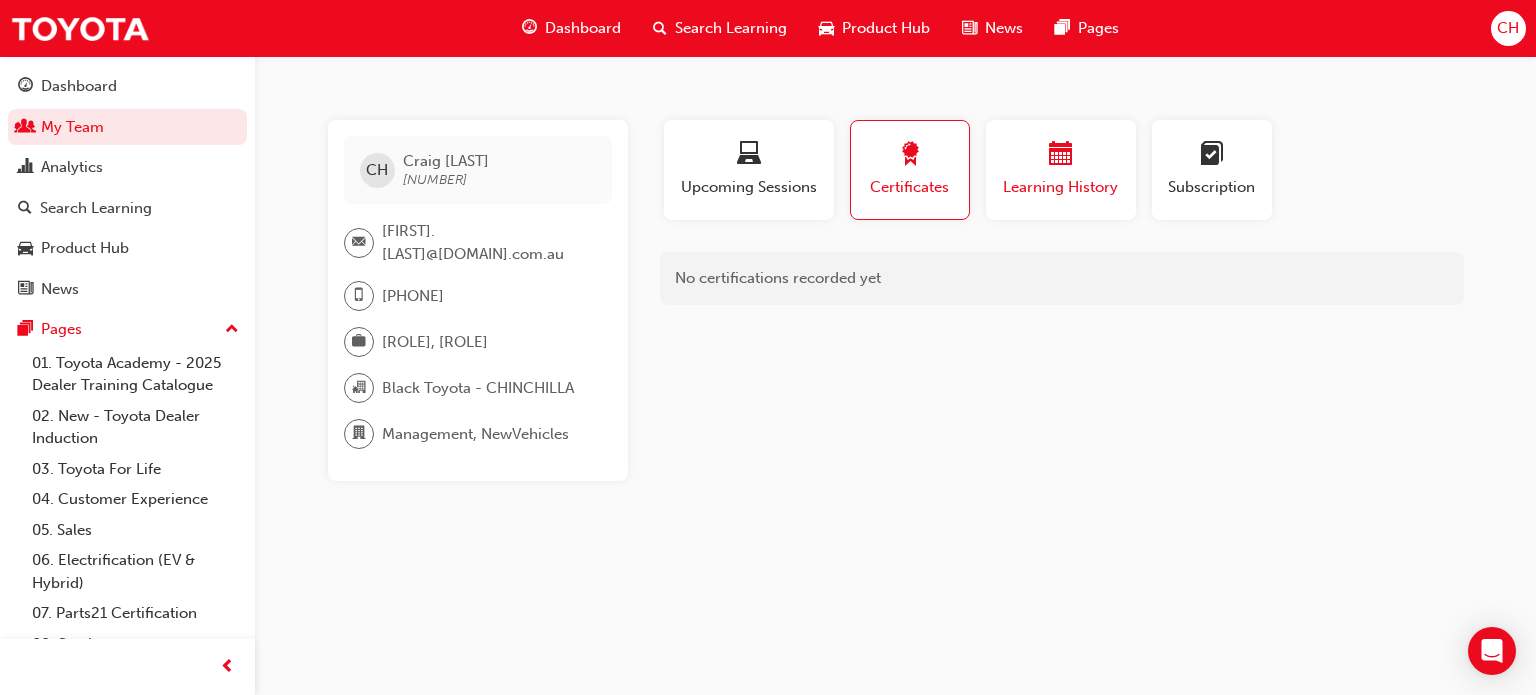 click on "Learning History" at bounding box center [1061, 187] 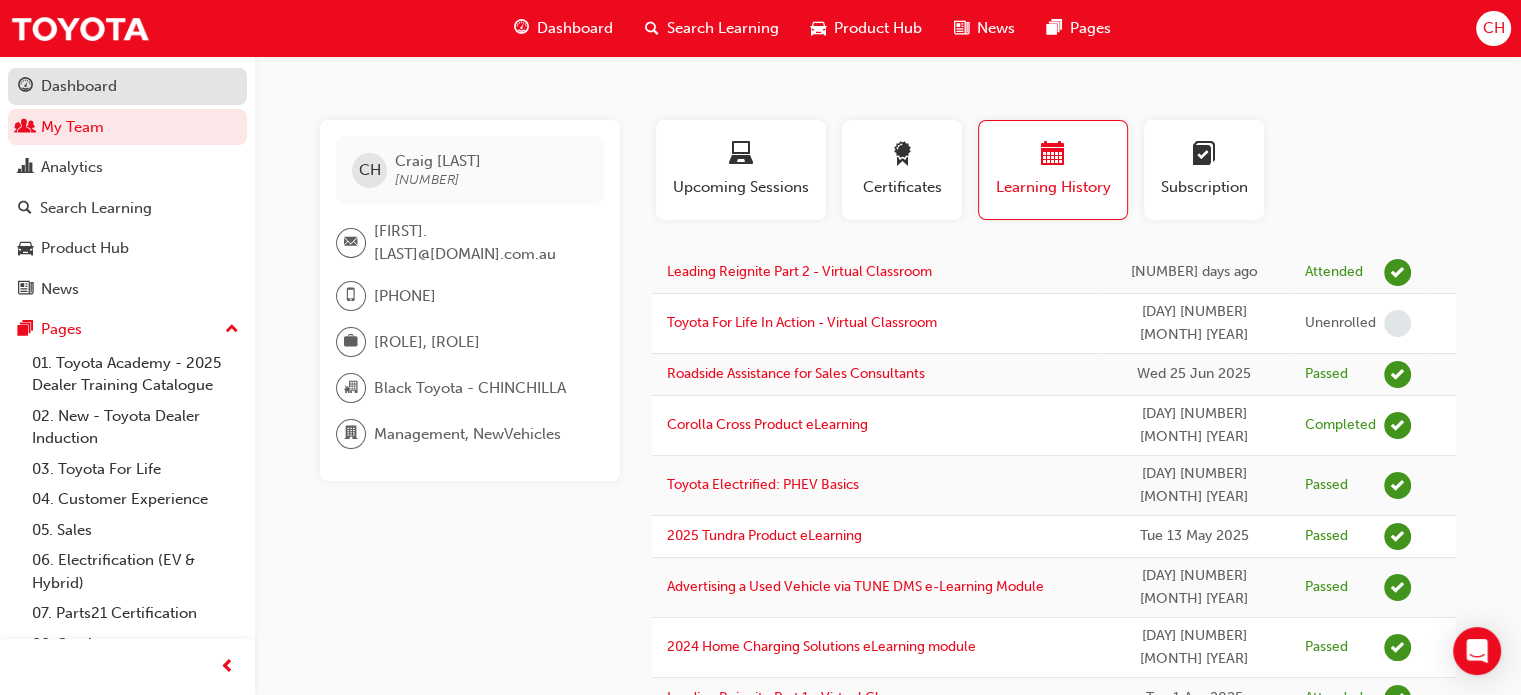 click on "Dashboard" at bounding box center (79, 86) 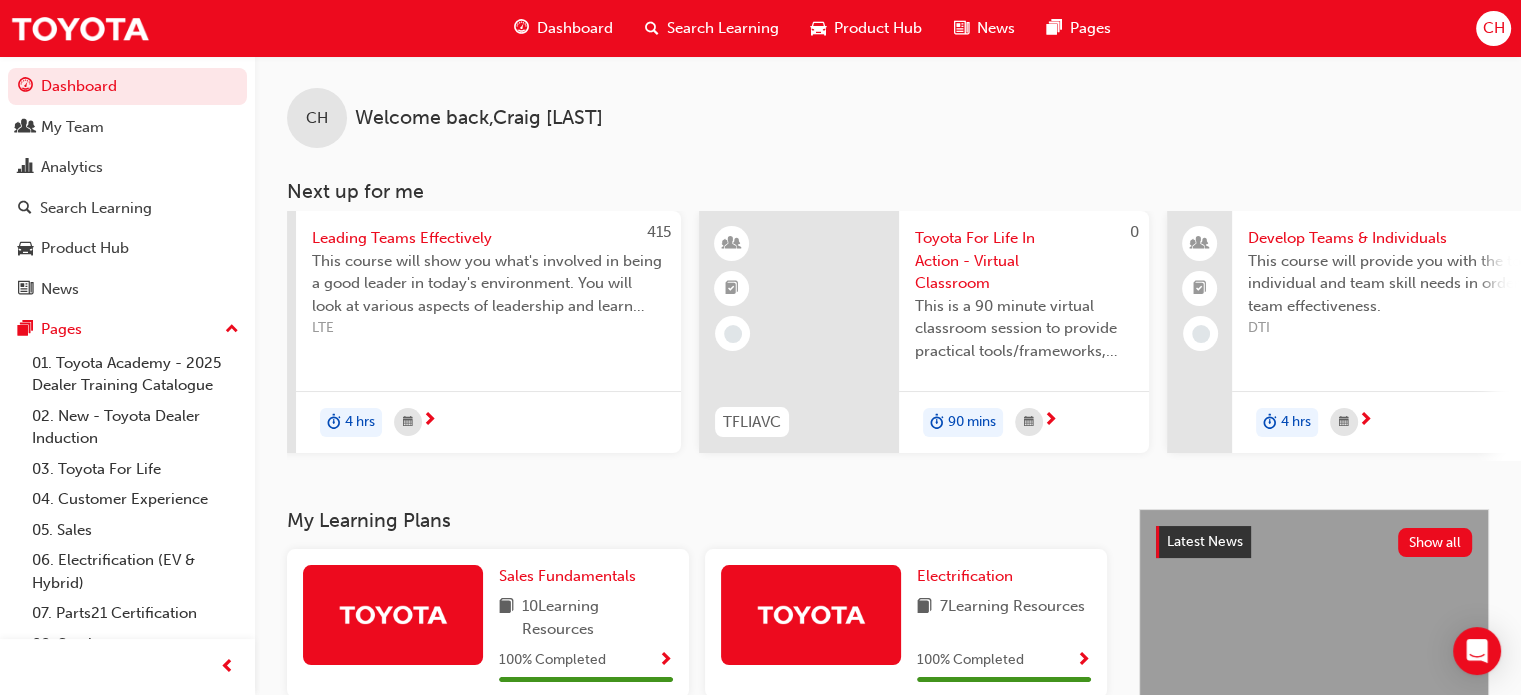 scroll, scrollTop: 0, scrollLeft: 0, axis: both 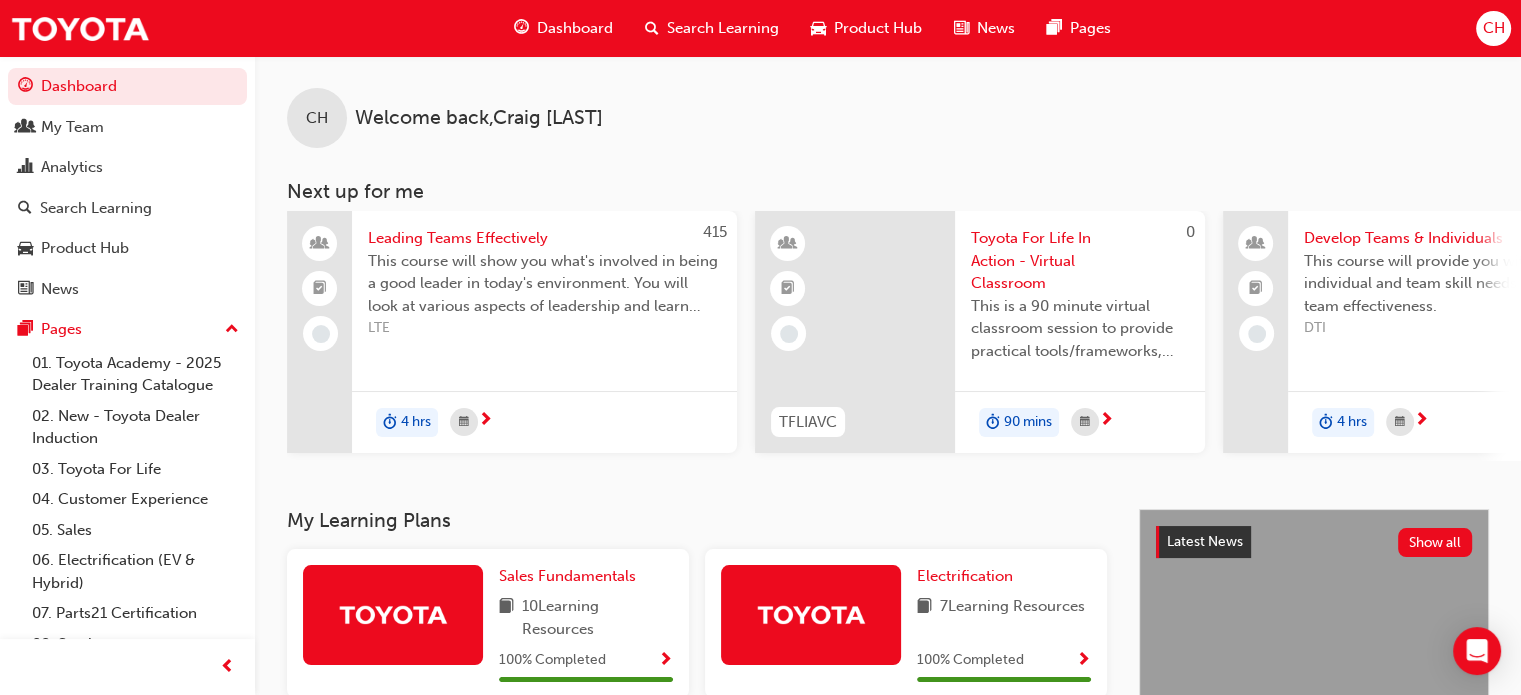 click on "CH" at bounding box center (1493, 28) 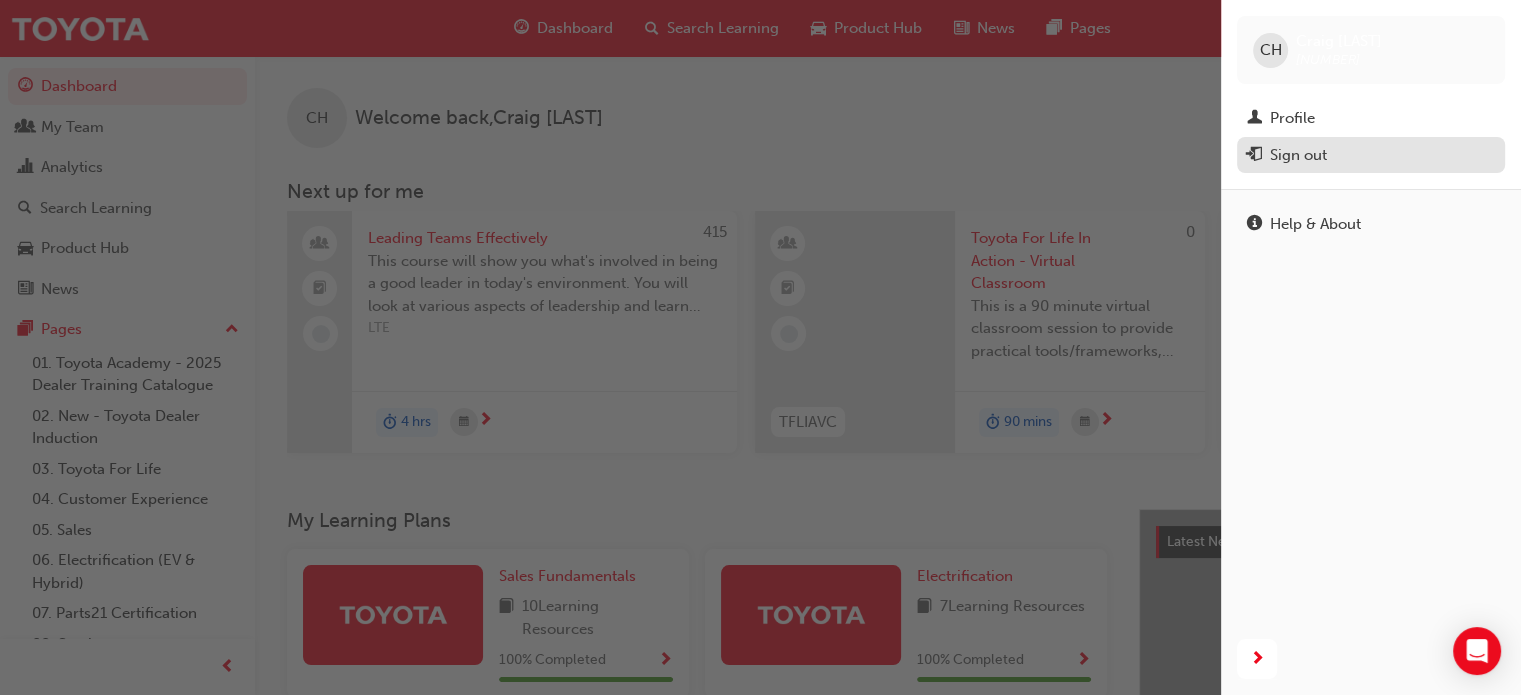 click on "Sign out" at bounding box center [1371, 155] 